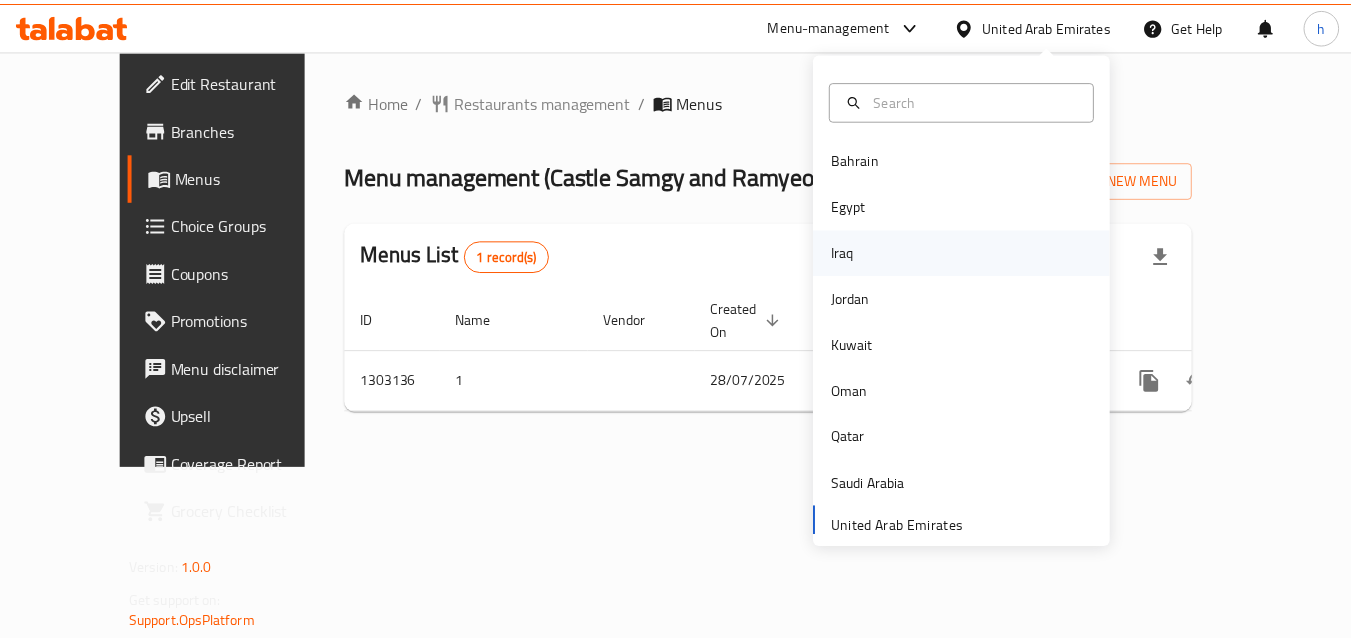 scroll, scrollTop: 0, scrollLeft: 0, axis: both 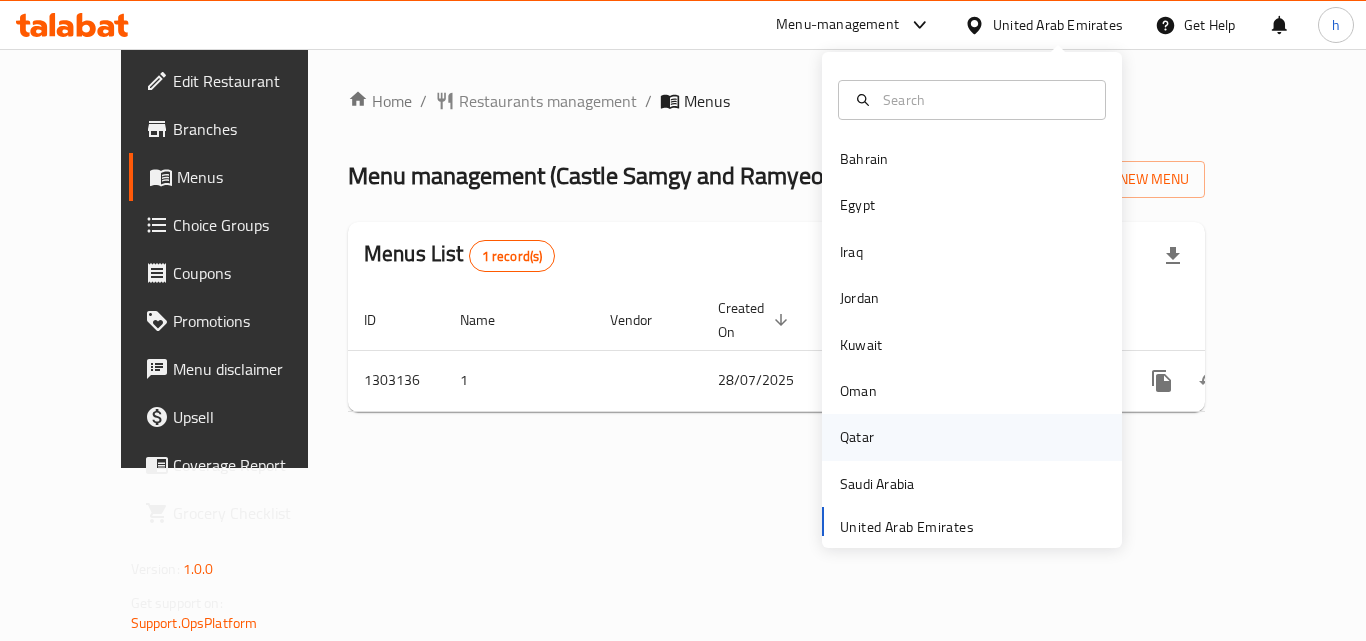 click on "Qatar" at bounding box center [857, 437] 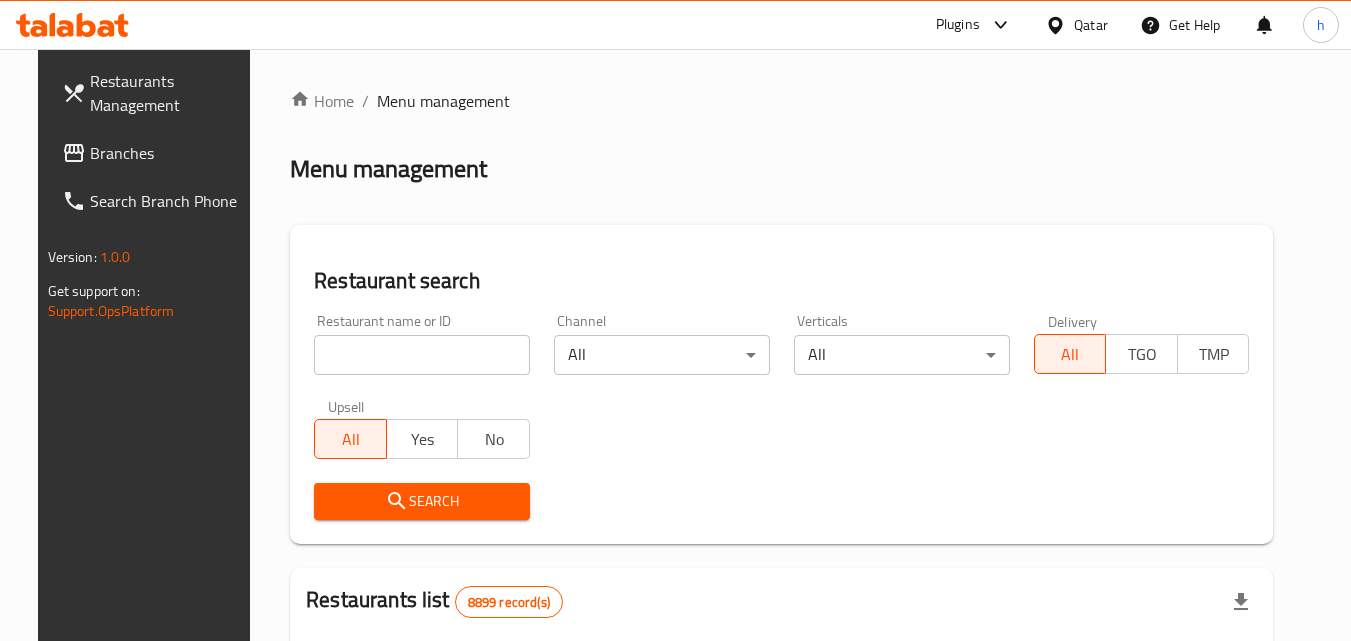 click on "Branches" at bounding box center (169, 153) 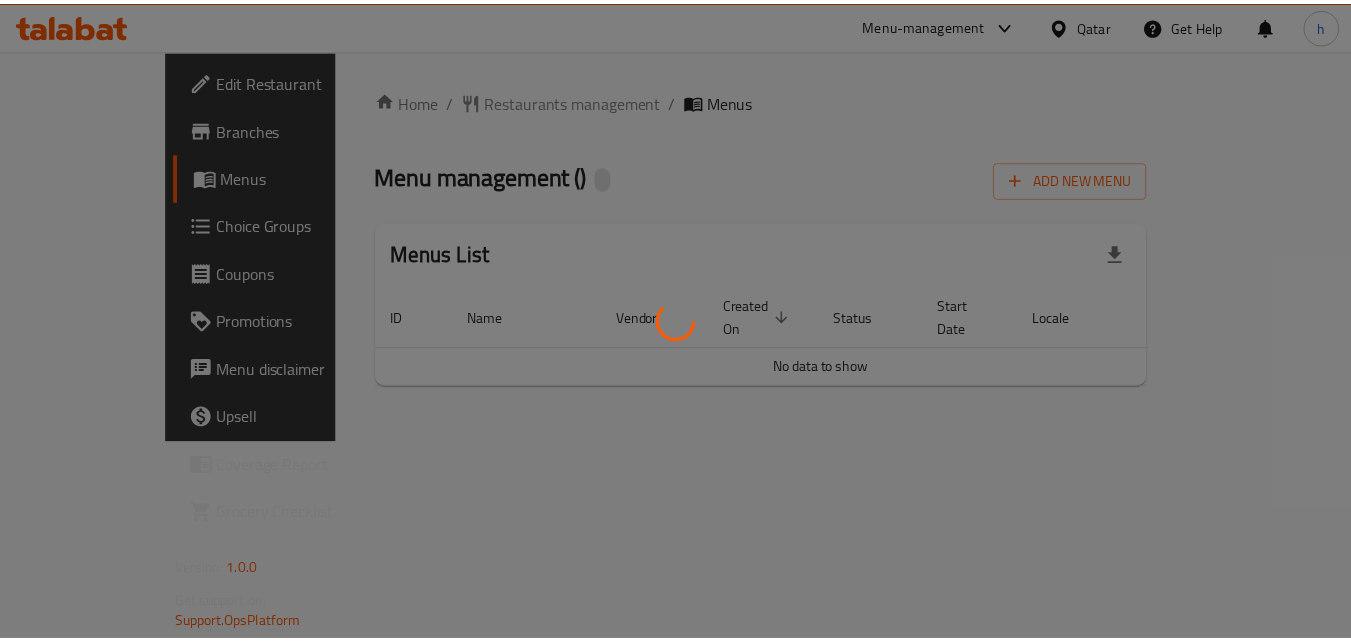 scroll, scrollTop: 0, scrollLeft: 0, axis: both 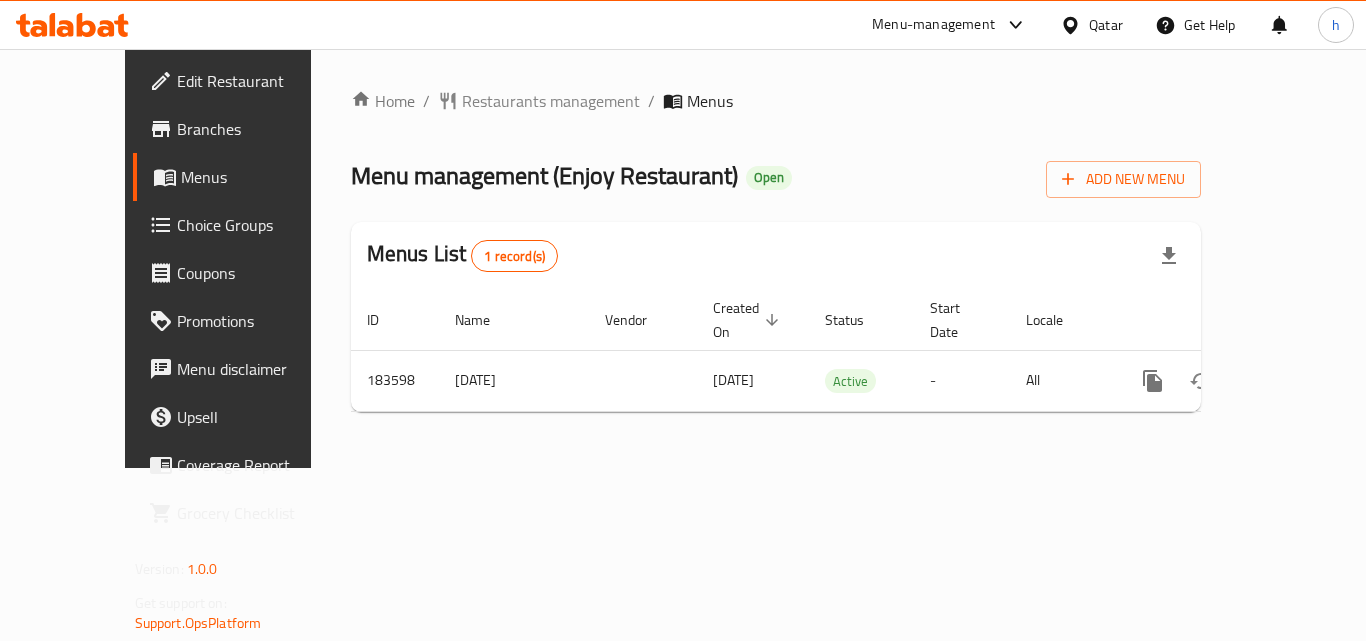 click on "Qatar" at bounding box center (1106, 25) 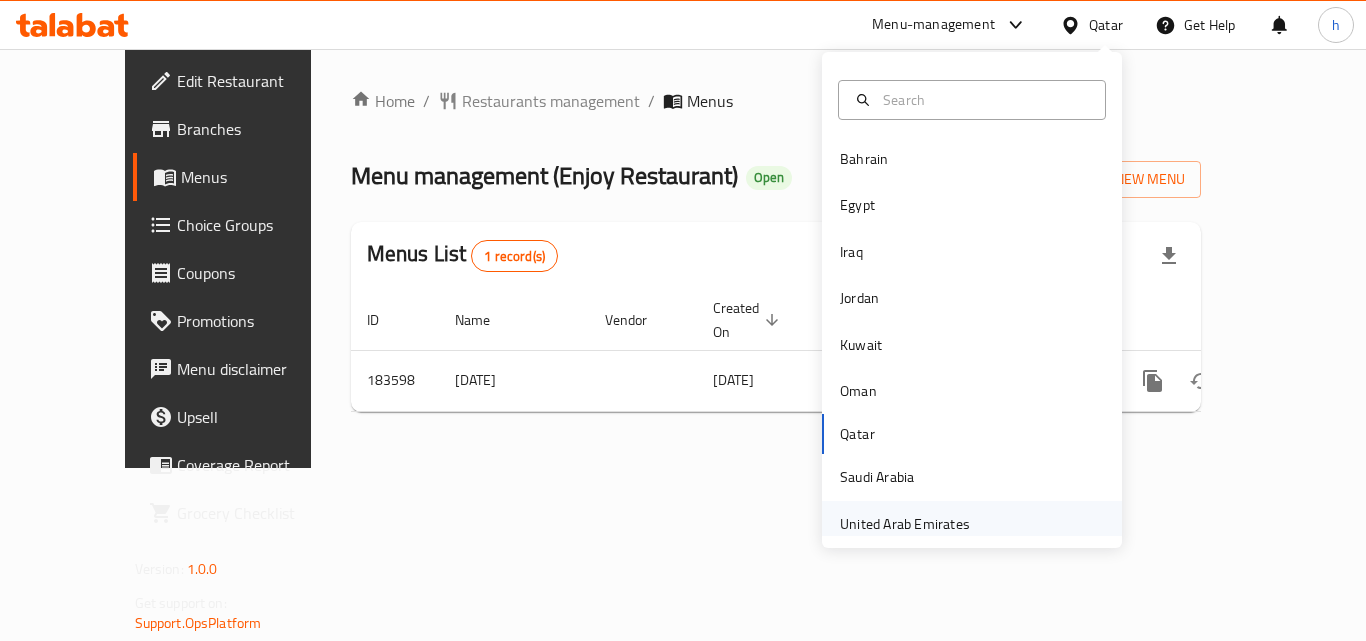 click on "United Arab Emirates" at bounding box center (905, 524) 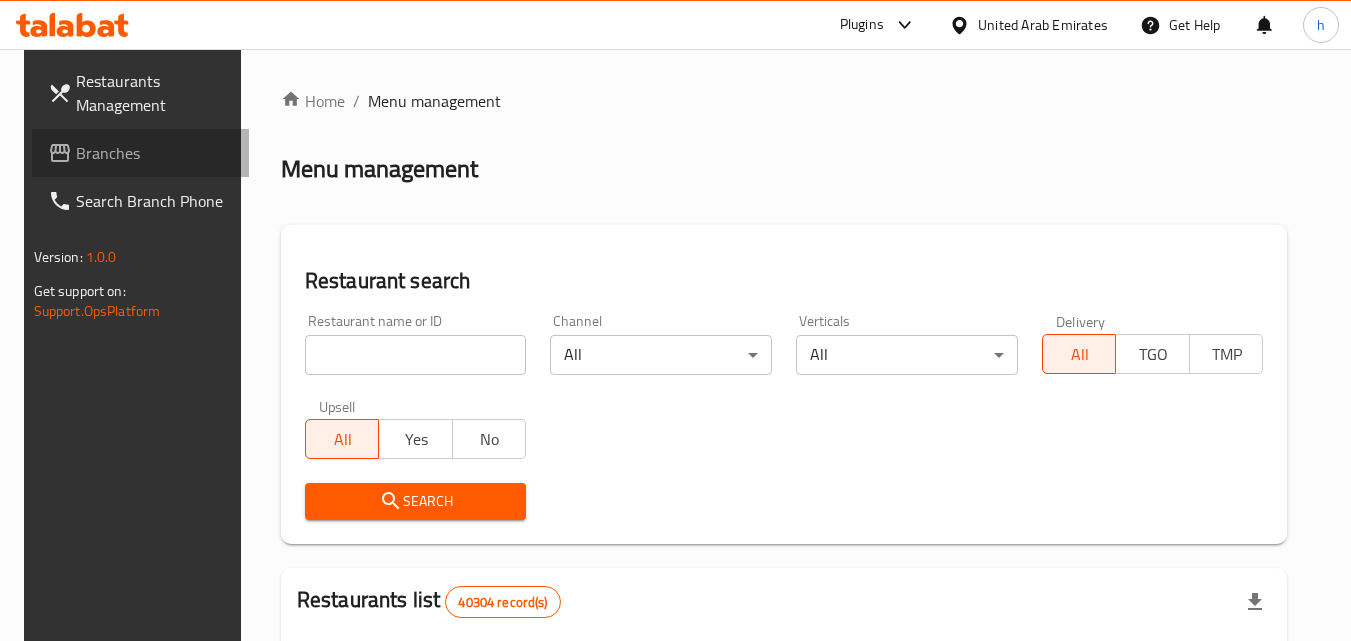 click on "Branches" at bounding box center (155, 153) 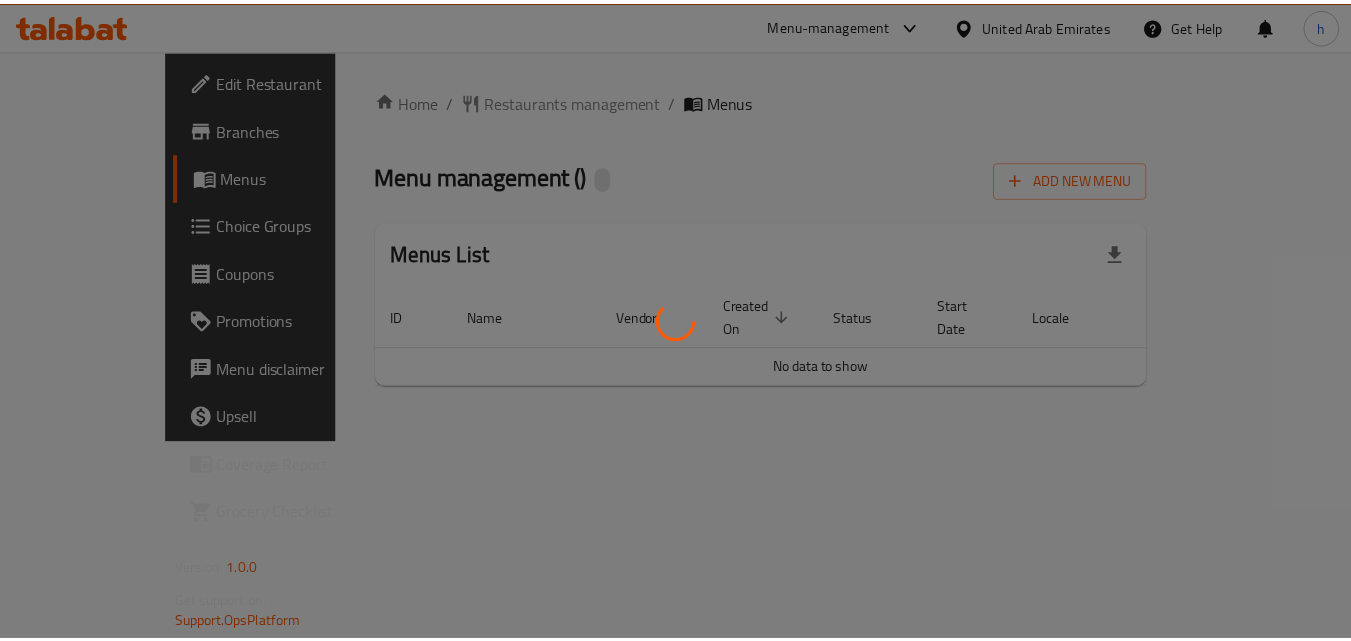 scroll, scrollTop: 0, scrollLeft: 0, axis: both 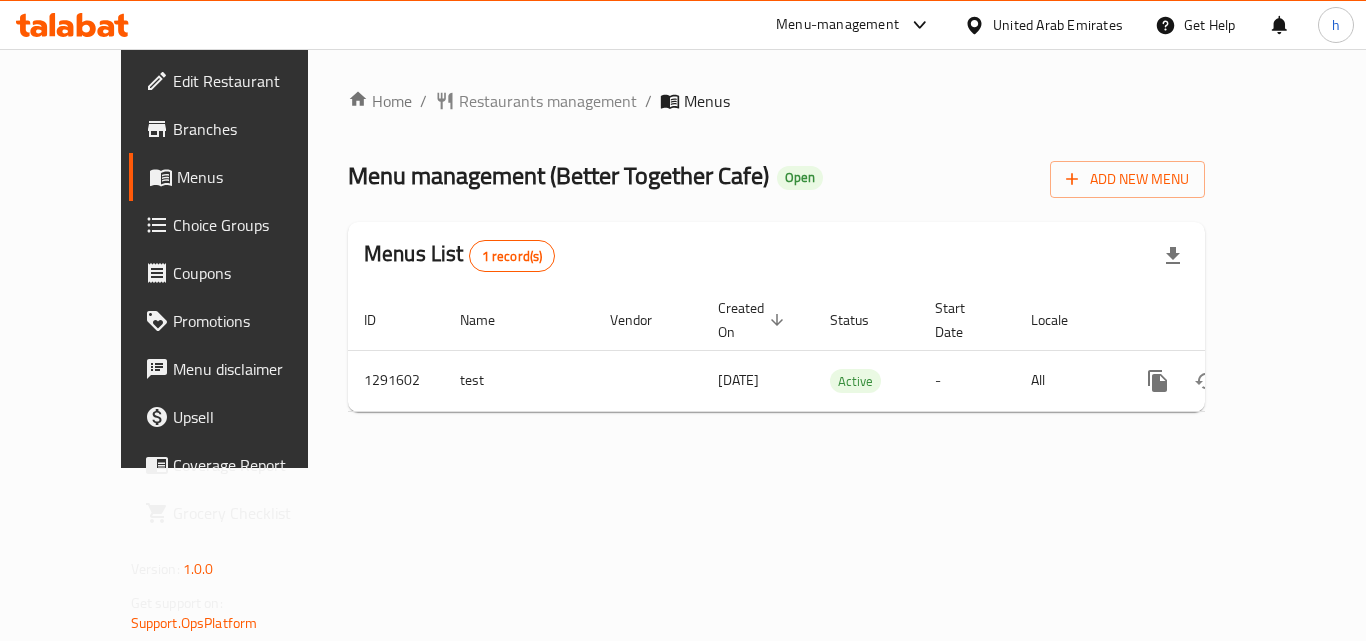 click on "United Arab Emirates" at bounding box center [1058, 25] 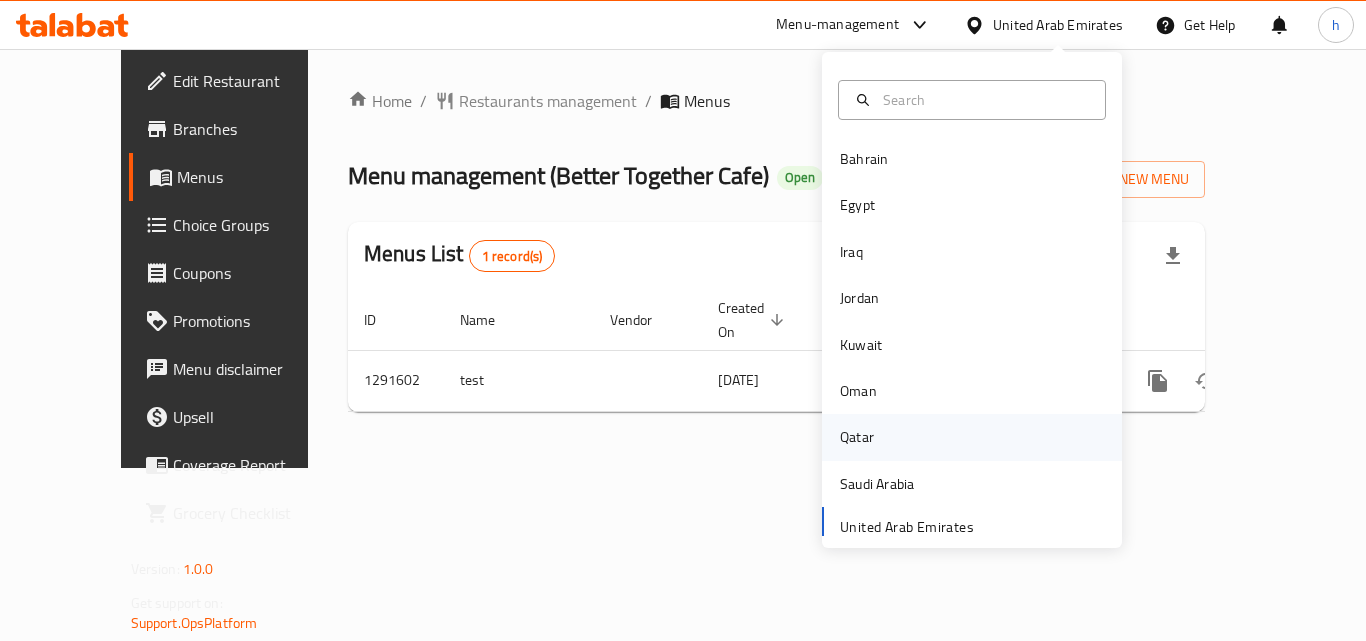 click on "Qatar" at bounding box center [857, 437] 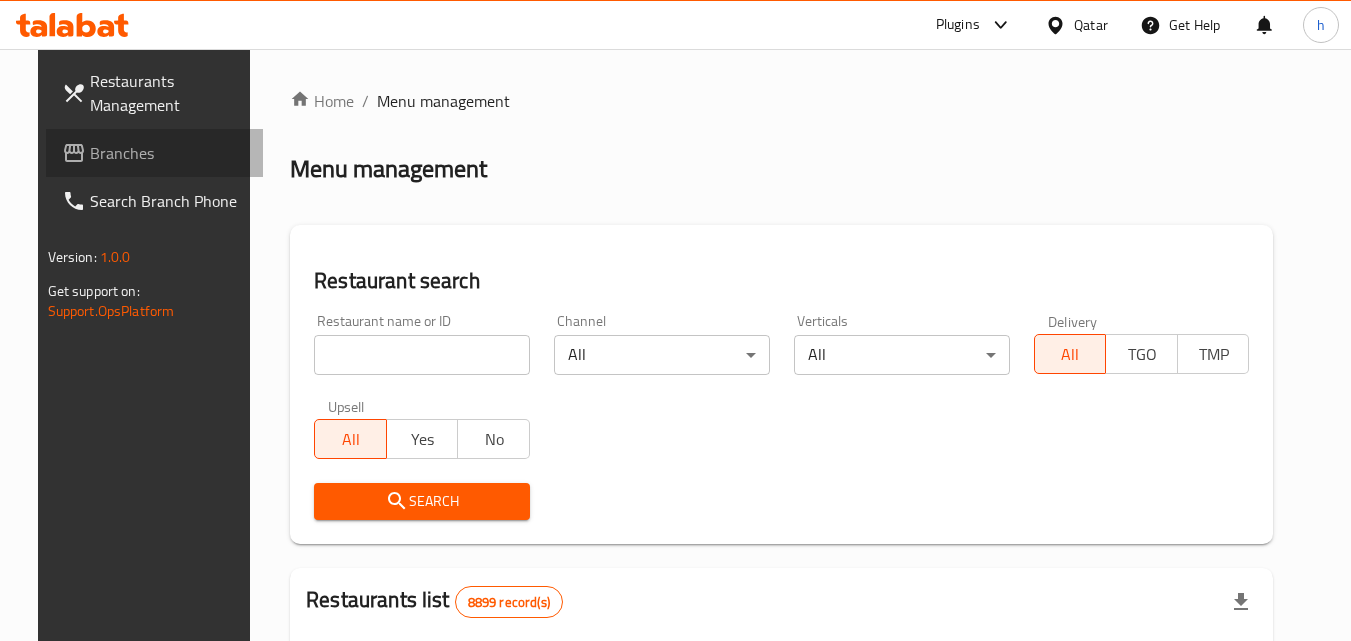 click on "Branches" at bounding box center (155, 153) 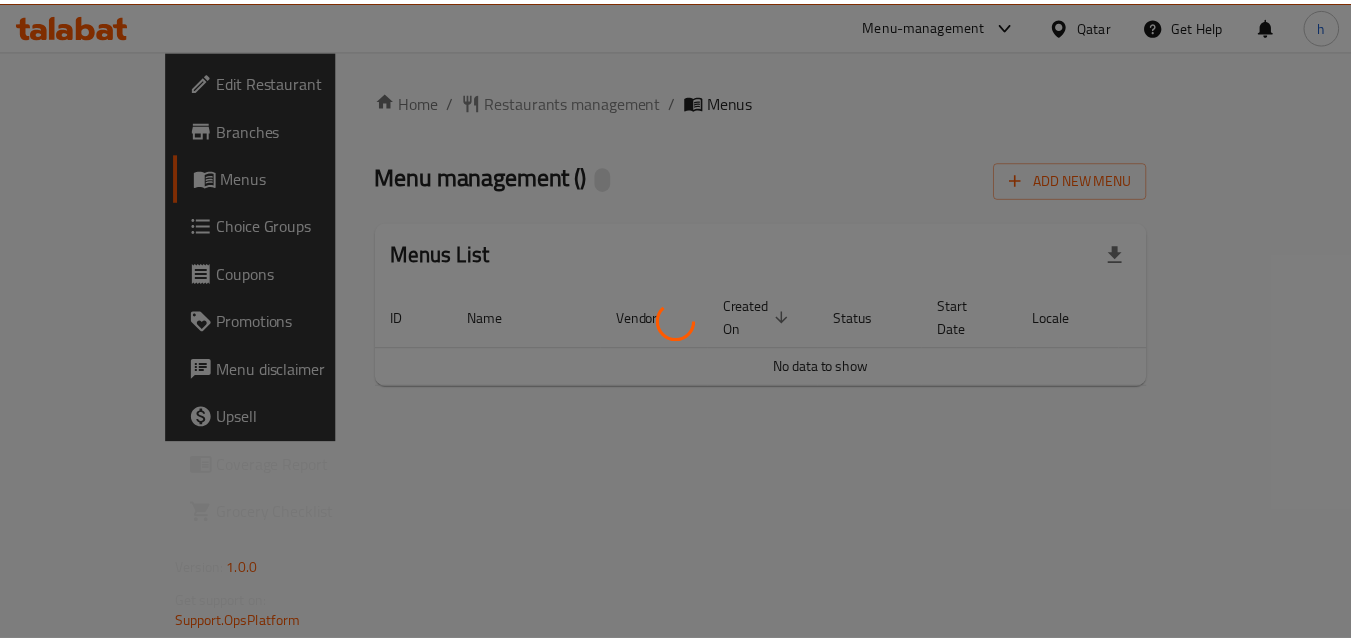 scroll, scrollTop: 0, scrollLeft: 0, axis: both 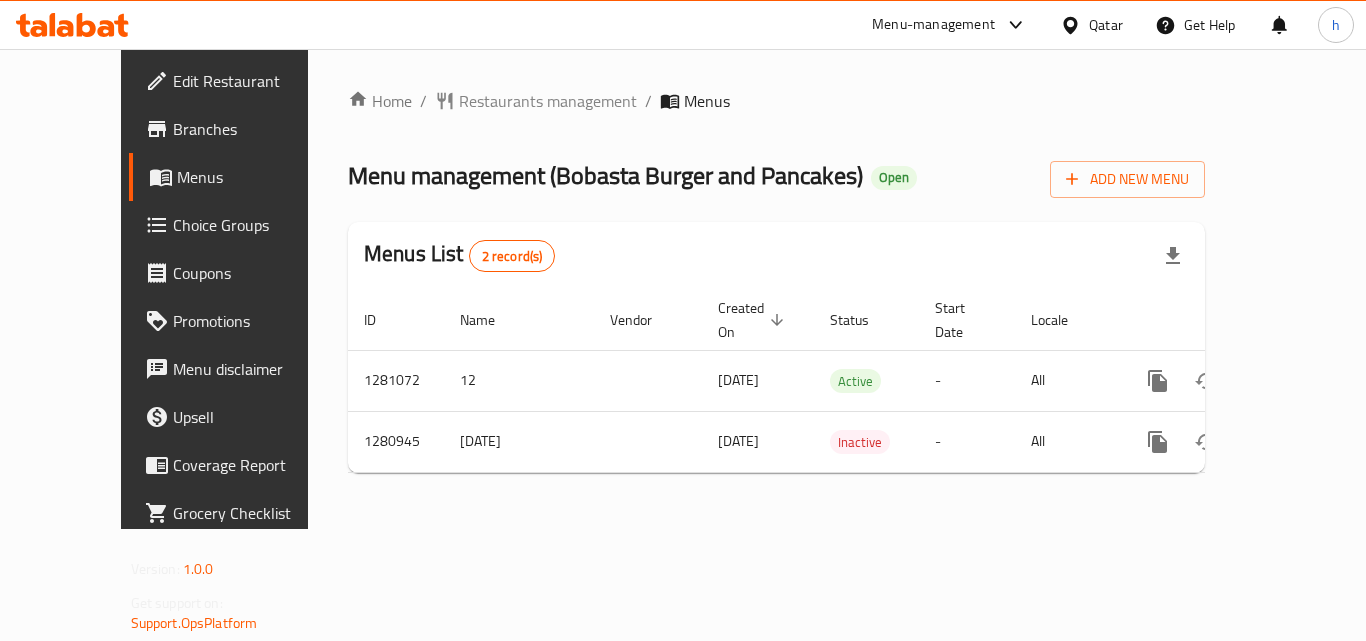 click on "Qatar" at bounding box center (1106, 25) 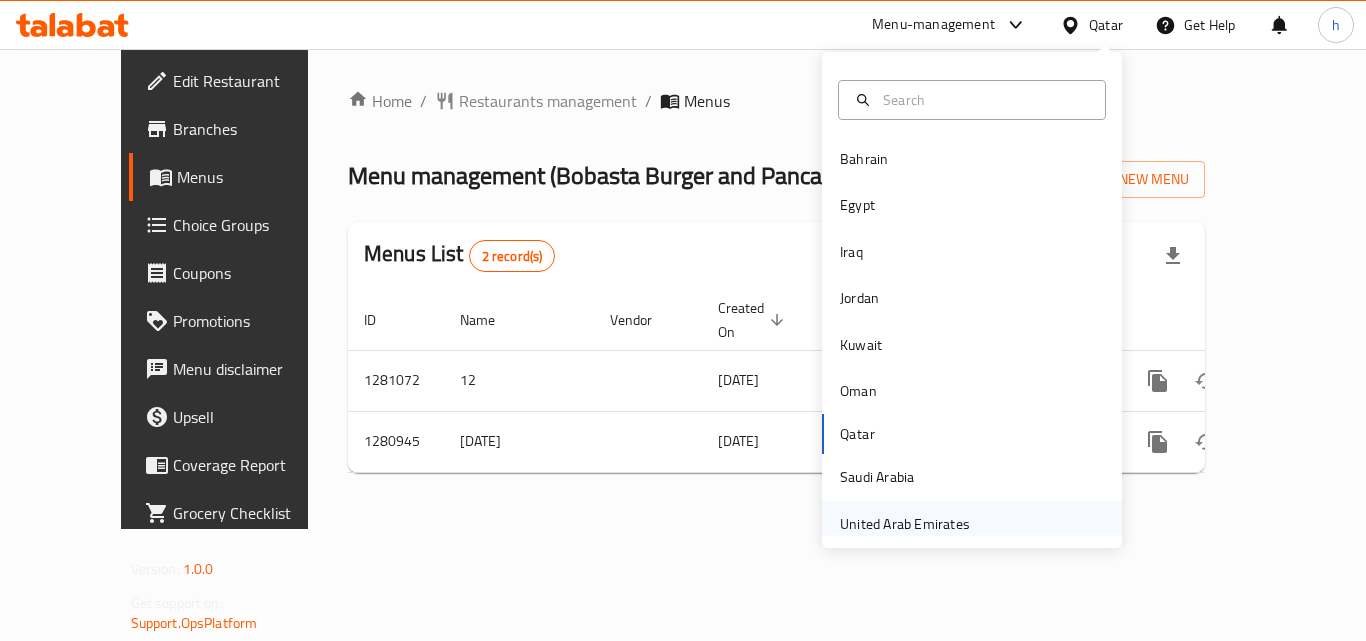 click on "United Arab Emirates" at bounding box center (905, 524) 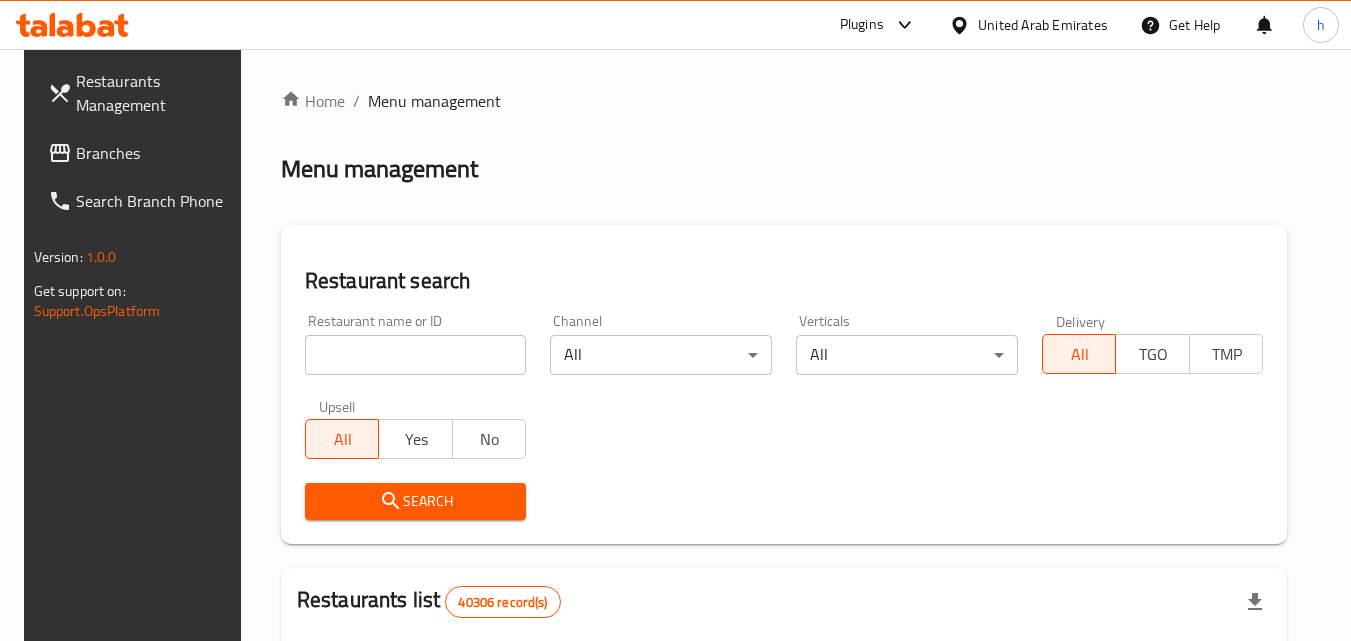 click on "Branches" at bounding box center [155, 153] 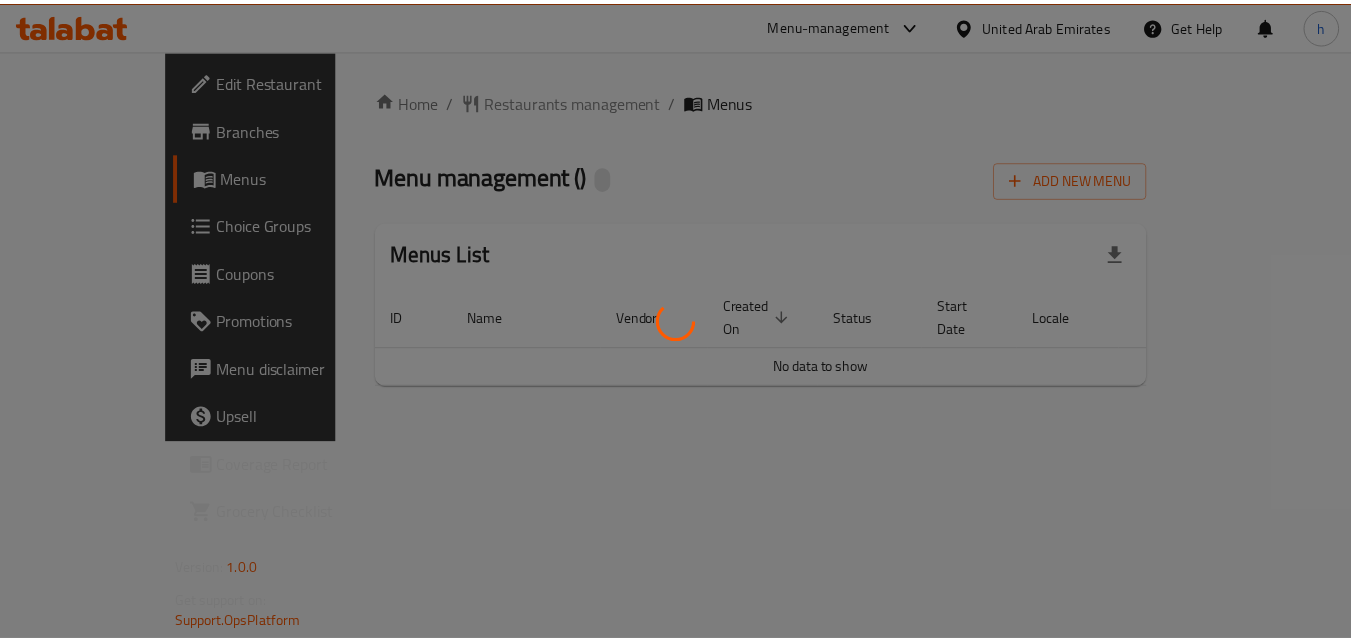 scroll, scrollTop: 0, scrollLeft: 0, axis: both 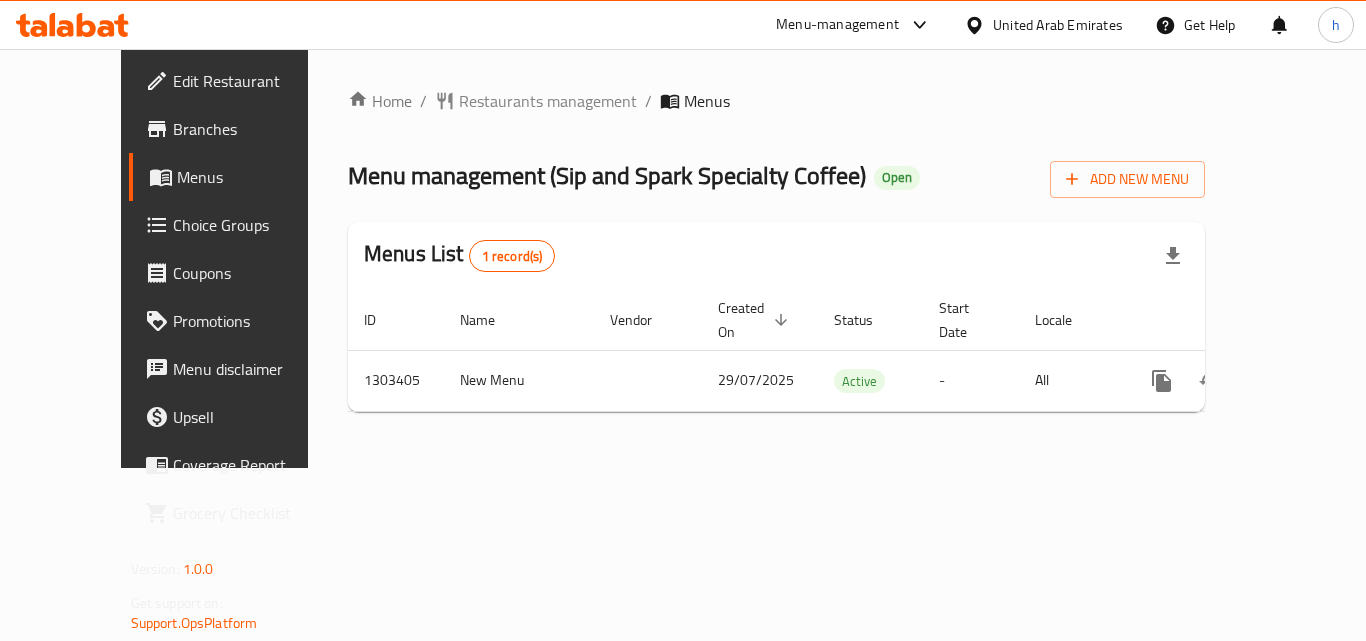 click on "United Arab Emirates" at bounding box center [1058, 25] 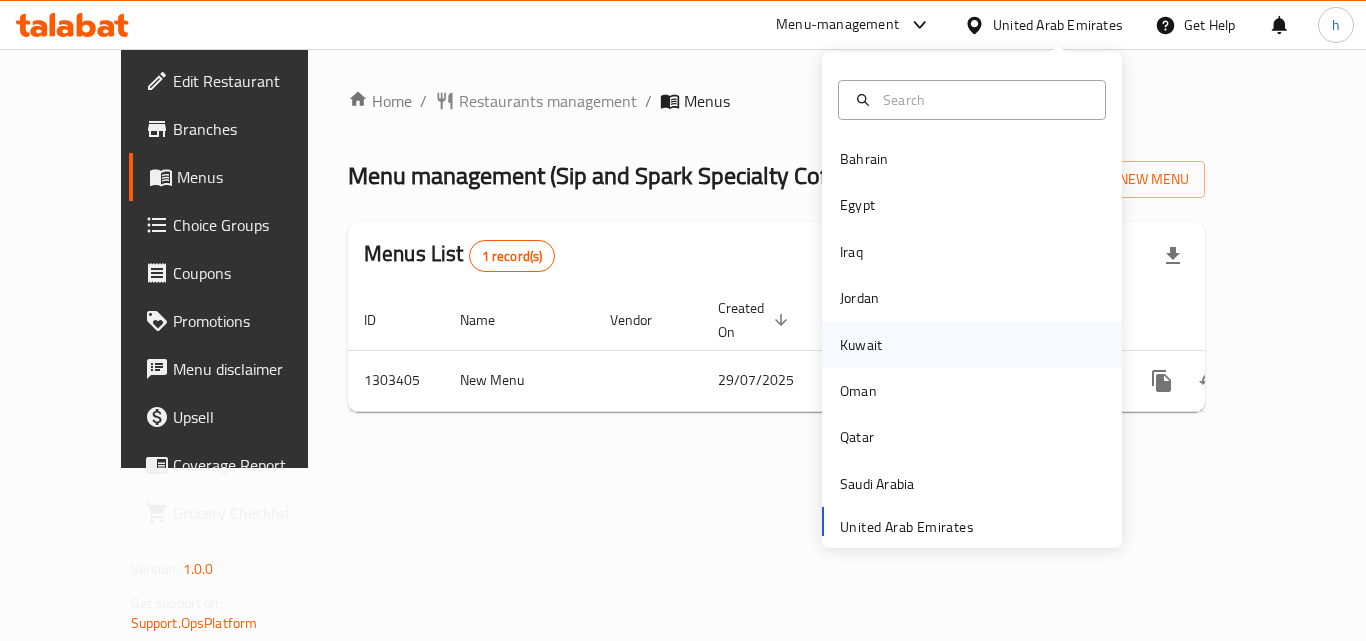 click on "Kuwait" at bounding box center (861, 345) 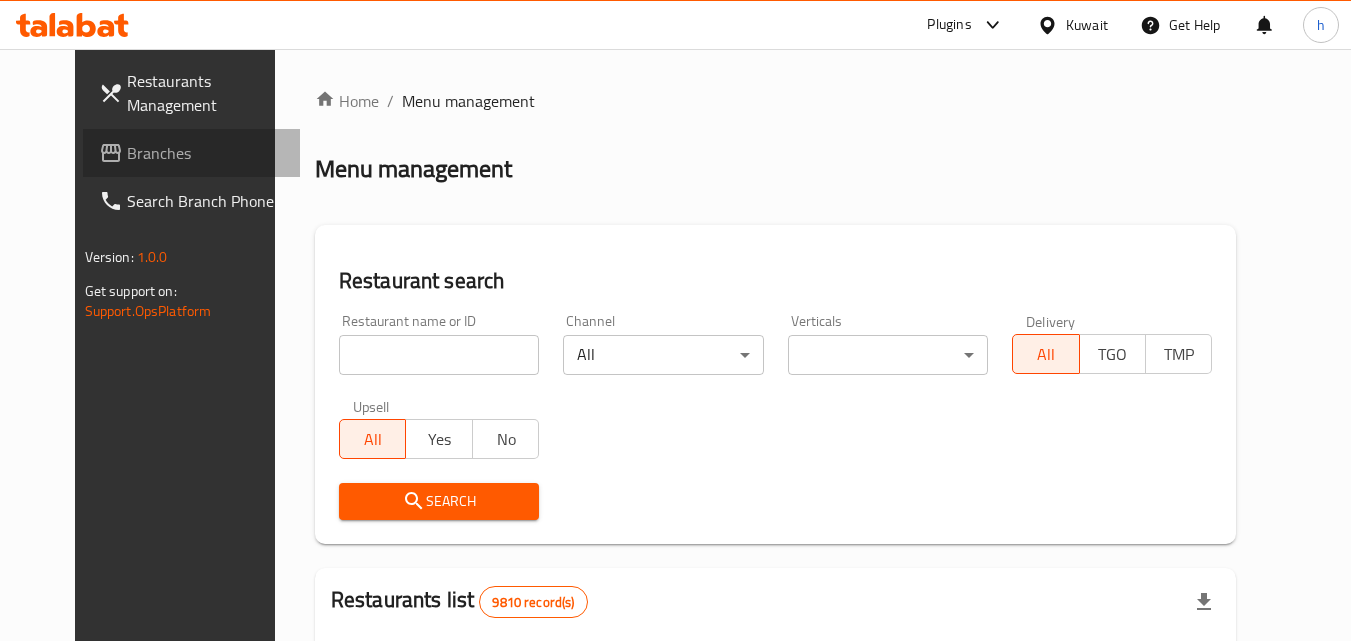 click on "Branches" at bounding box center (206, 153) 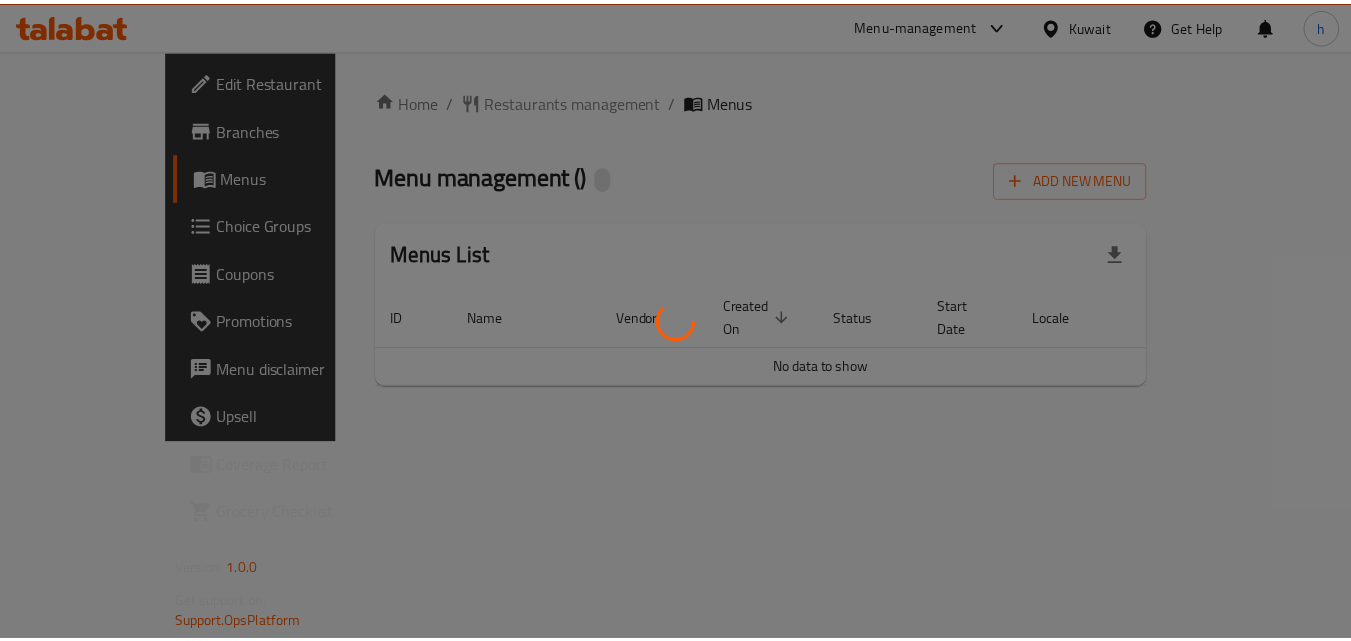 scroll, scrollTop: 0, scrollLeft: 0, axis: both 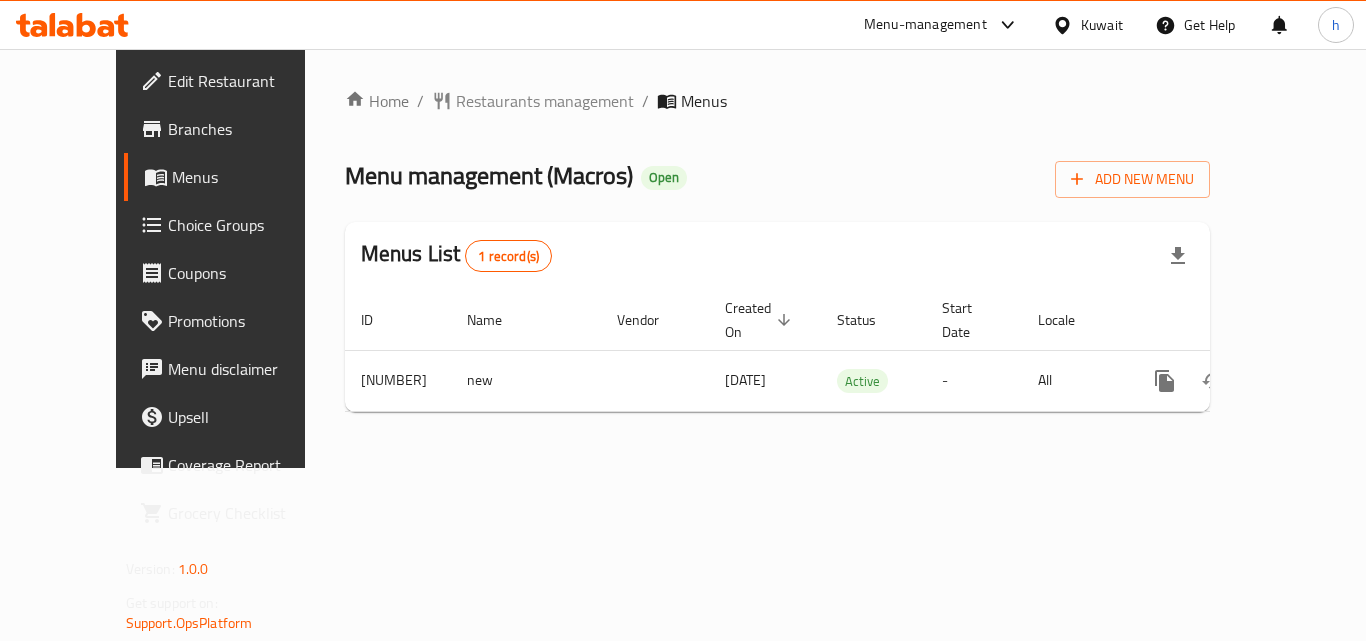 click on "Menu-management" at bounding box center (942, 25) 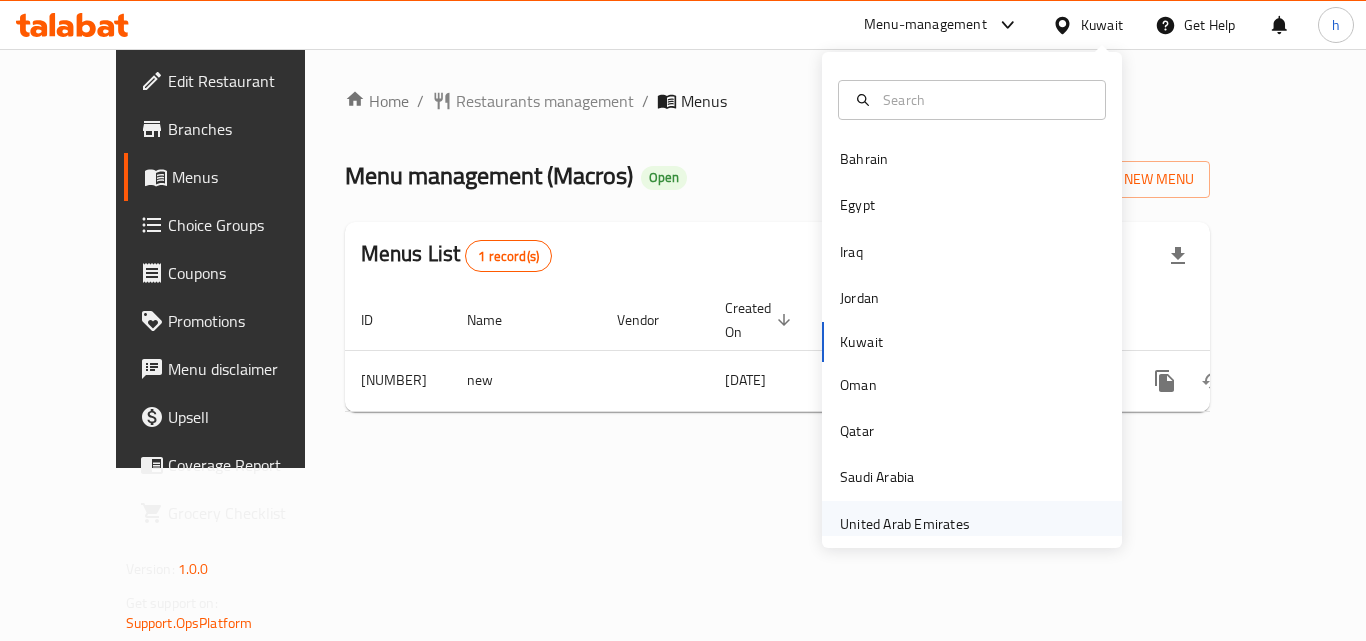 click on "United Arab Emirates" at bounding box center (905, 524) 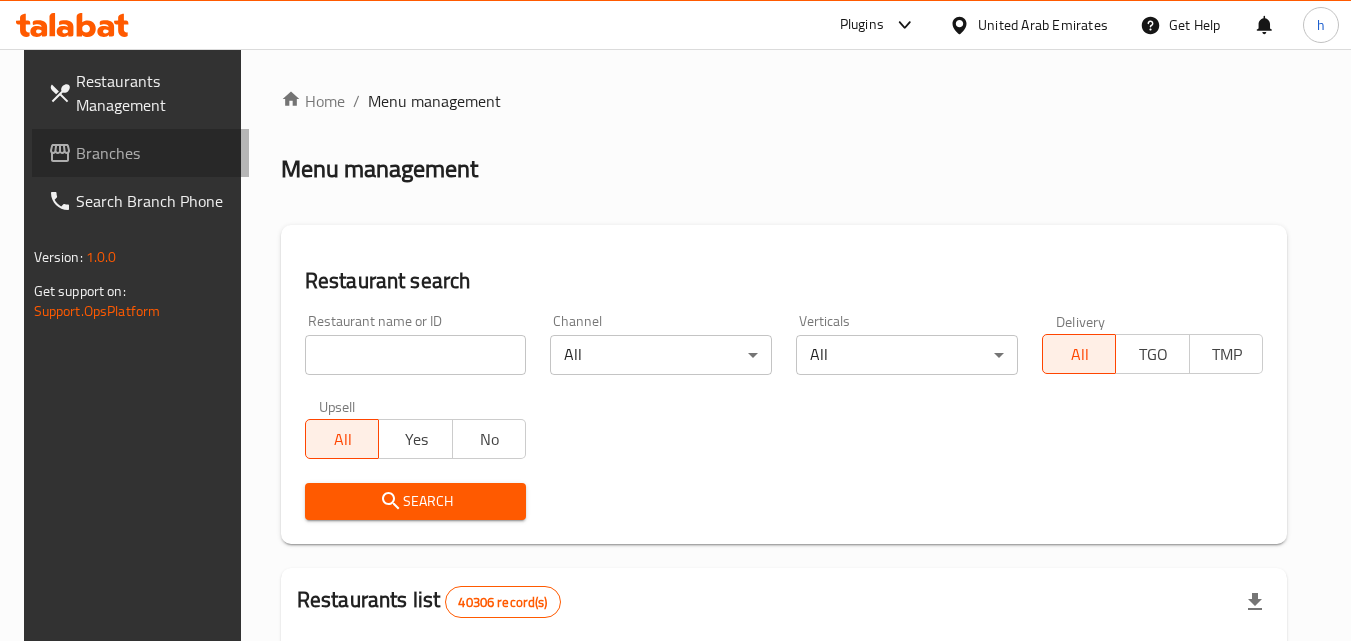 click on "Branches" at bounding box center [155, 153] 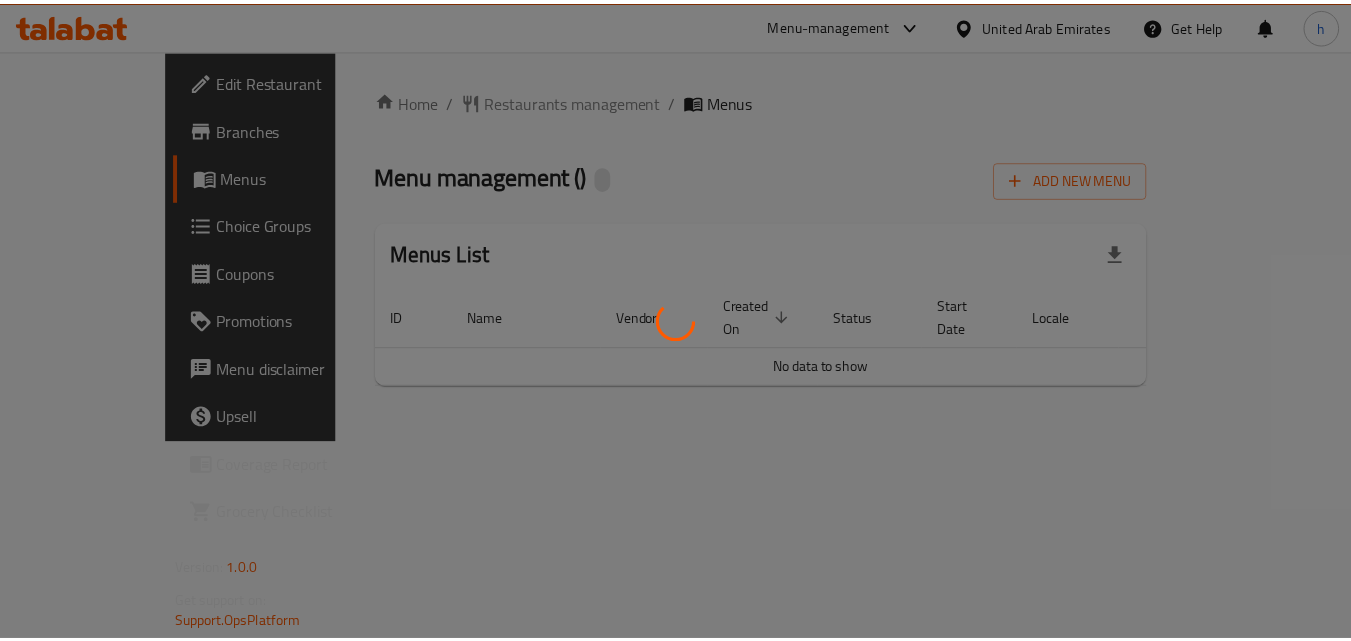 scroll, scrollTop: 0, scrollLeft: 0, axis: both 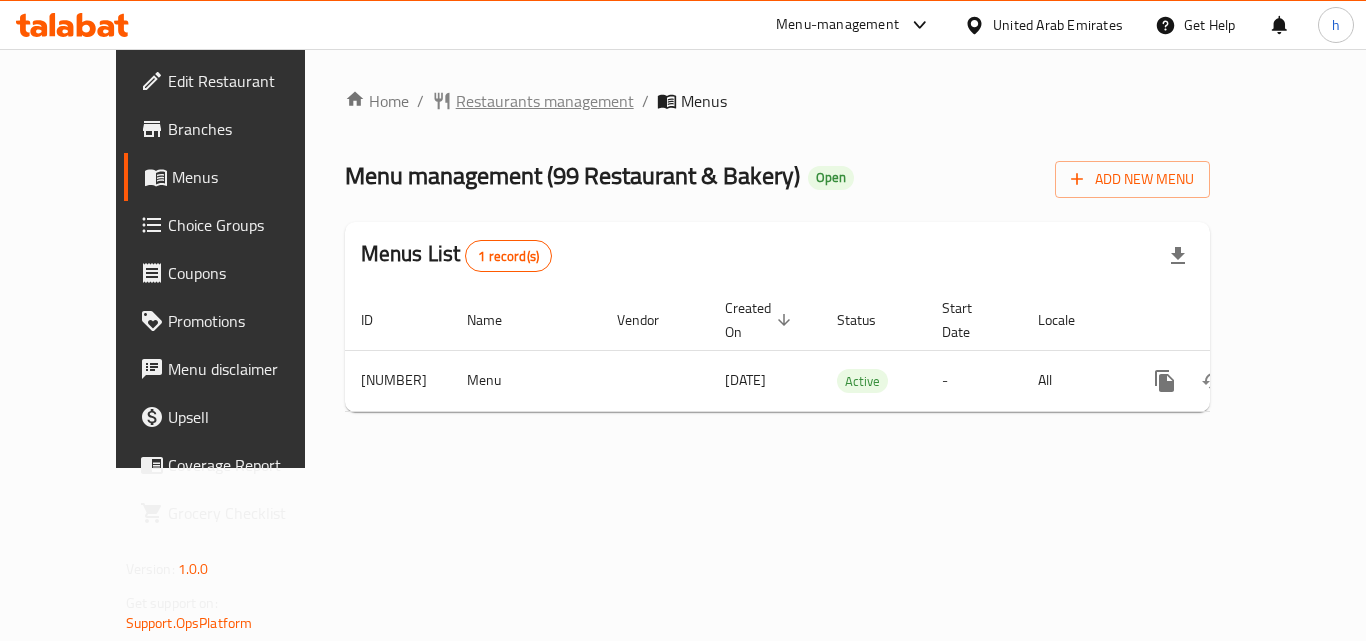 click on "Restaurants management" at bounding box center (545, 101) 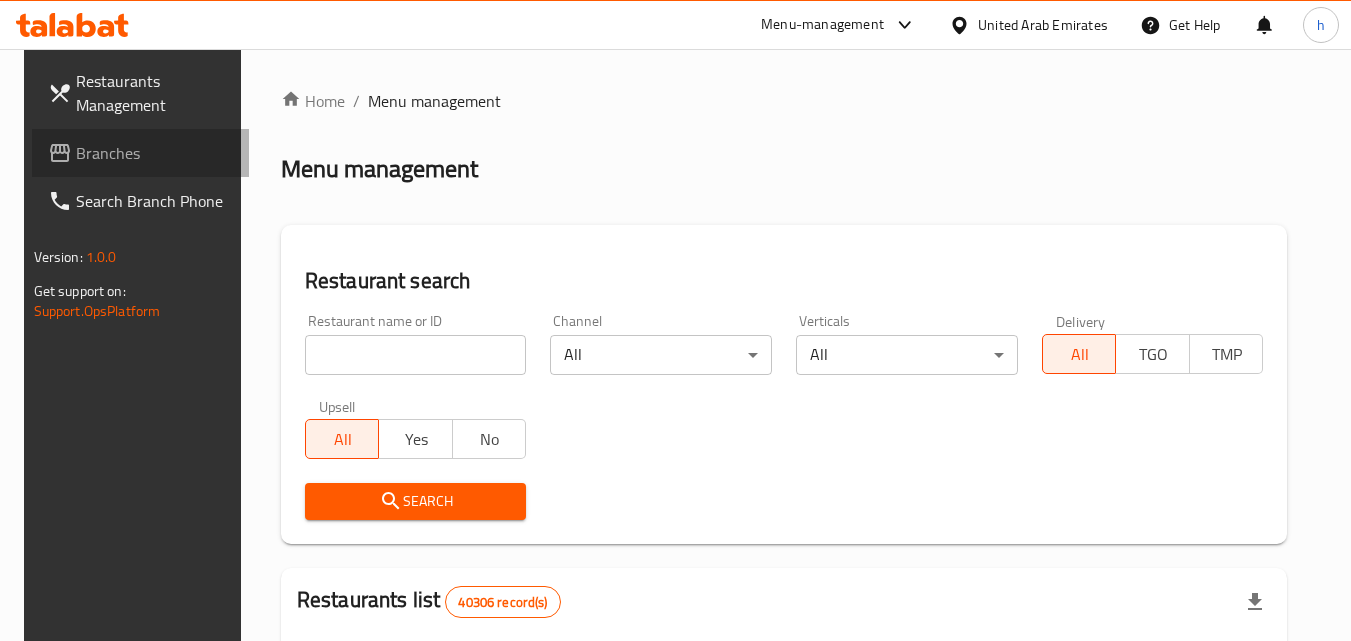 click on "Branches" at bounding box center (155, 153) 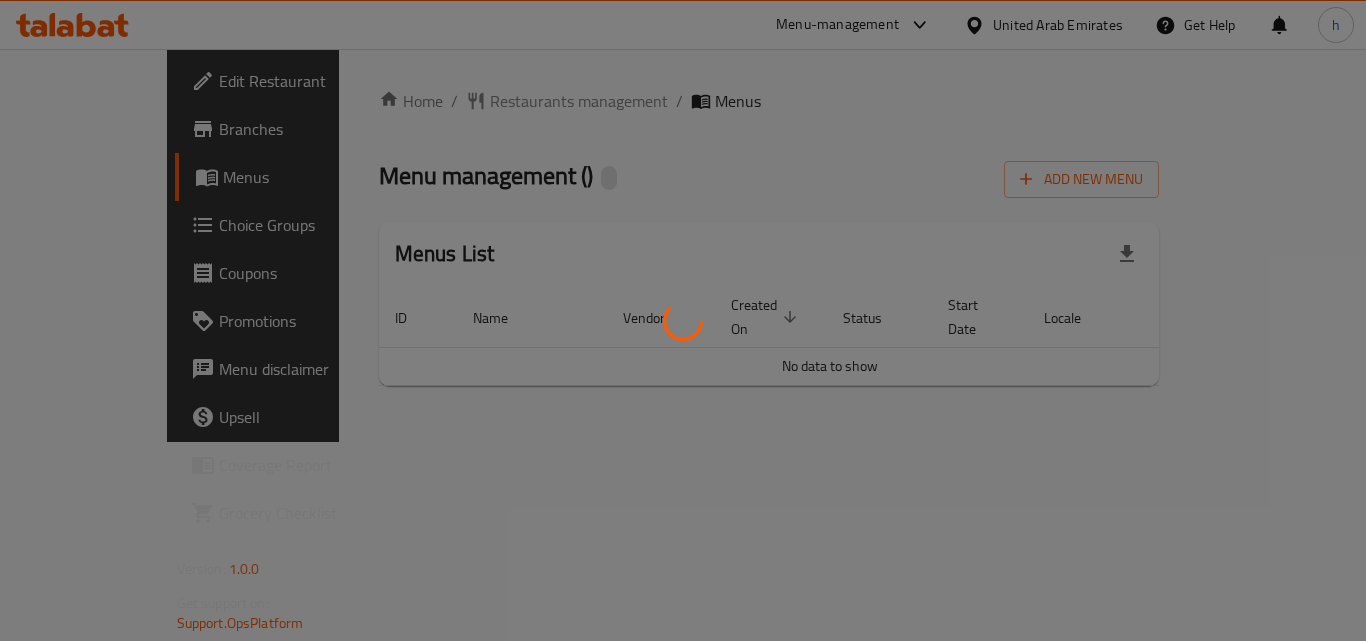 scroll, scrollTop: 0, scrollLeft: 0, axis: both 